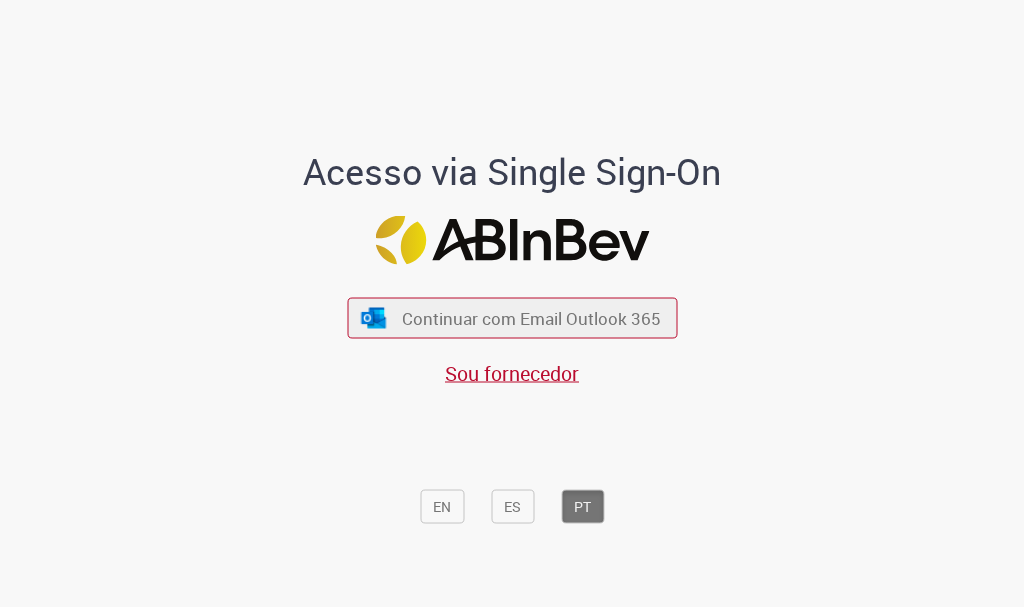 scroll, scrollTop: 0, scrollLeft: 0, axis: both 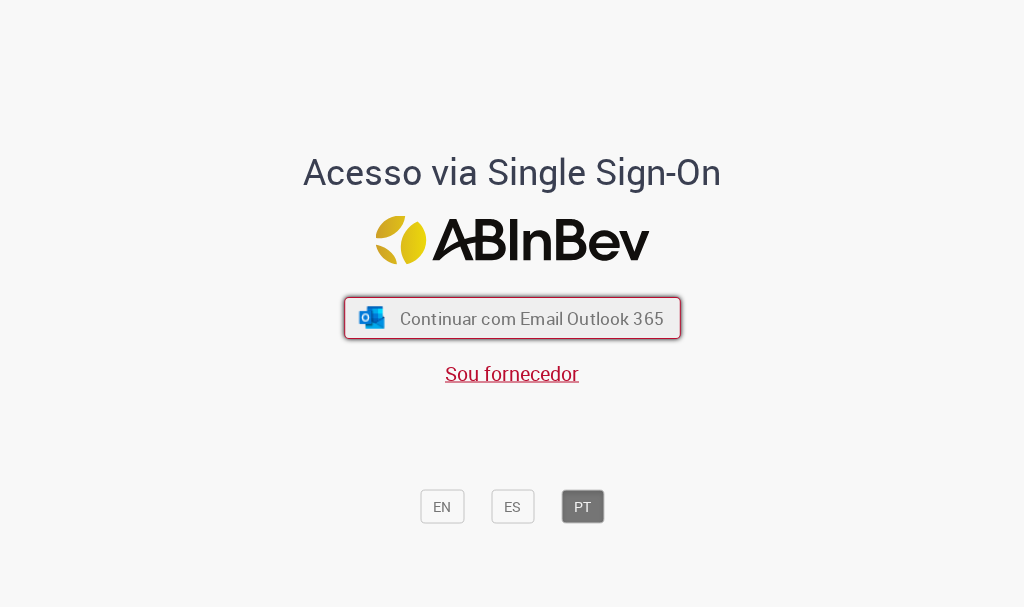 click on "Continuar com Email Outlook 365" at bounding box center (531, 318) 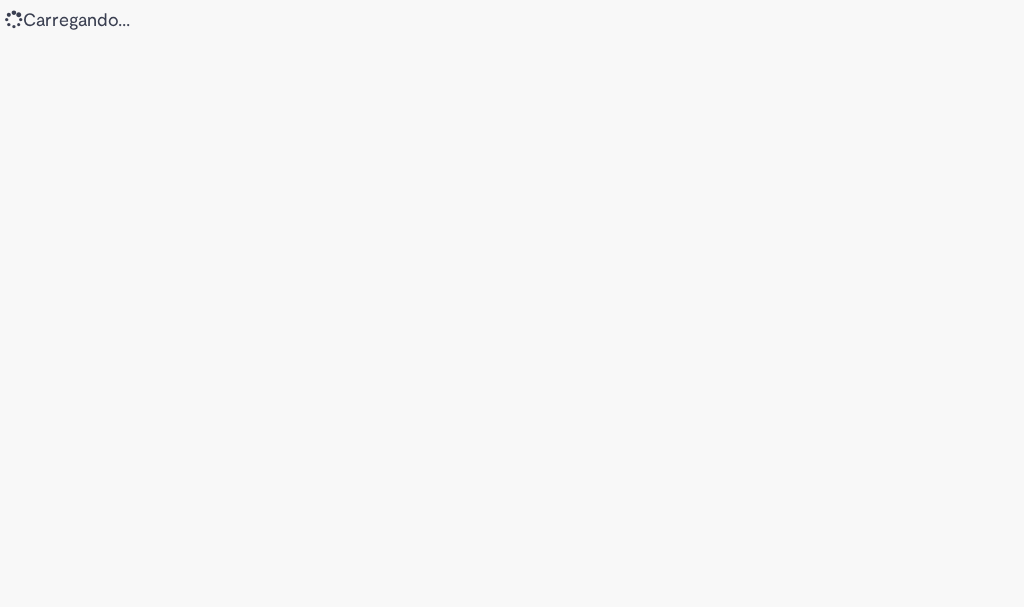 scroll, scrollTop: 0, scrollLeft: 0, axis: both 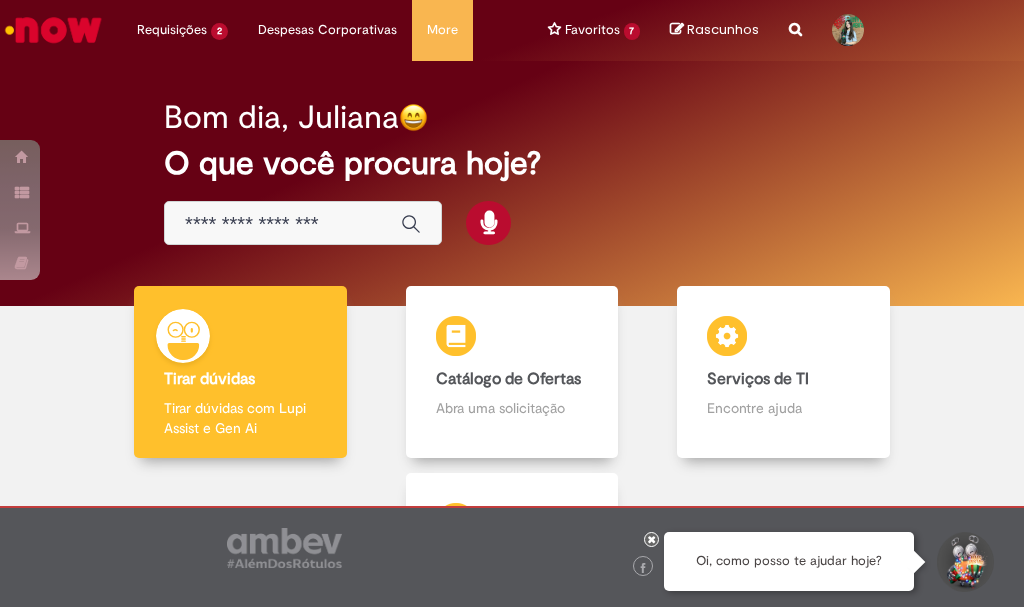 click at bounding box center [283, 224] 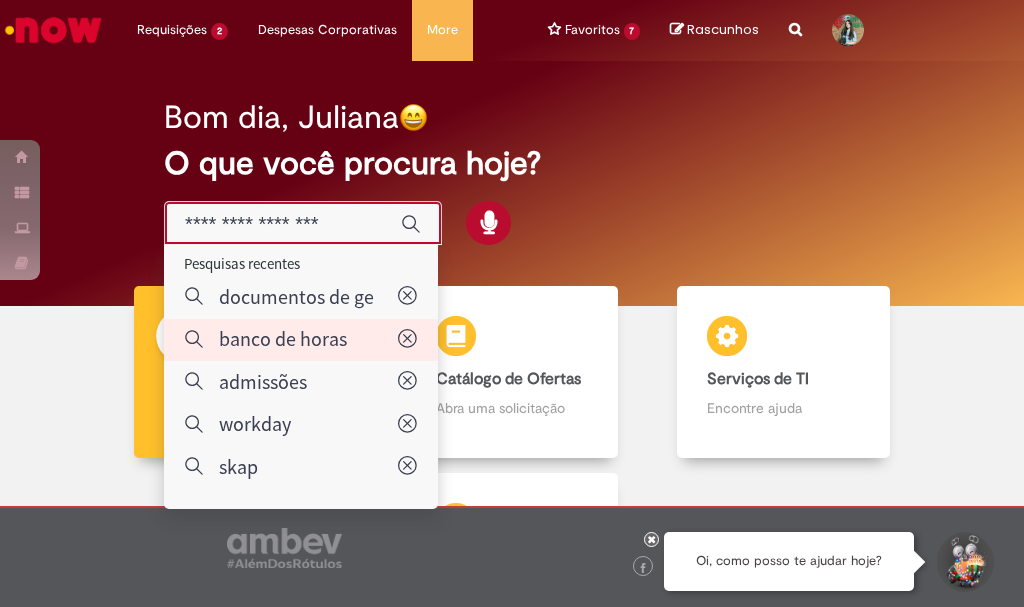type on "**********" 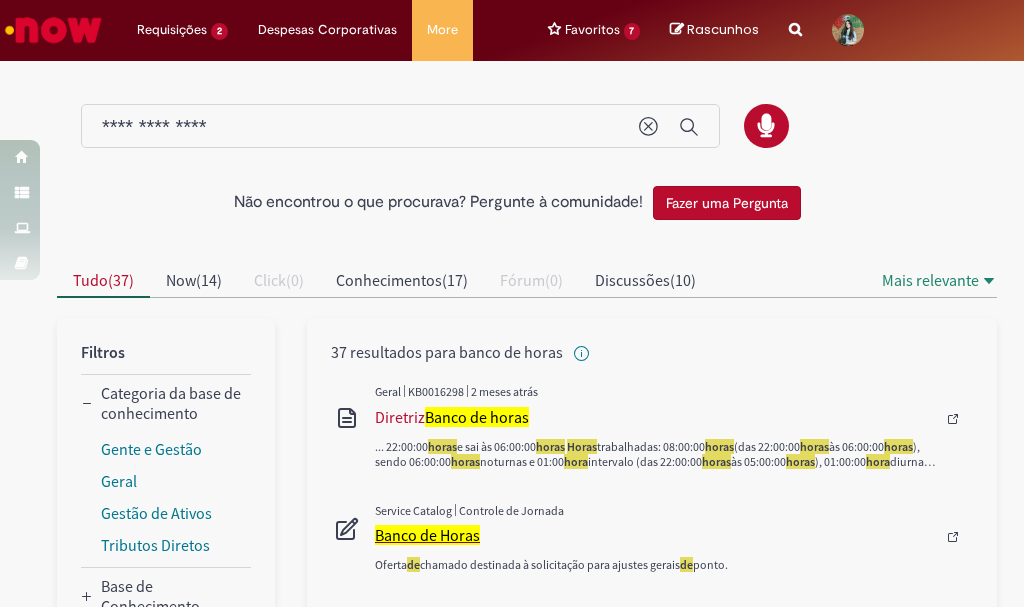 click on "Banco de Horas" at bounding box center [427, 535] 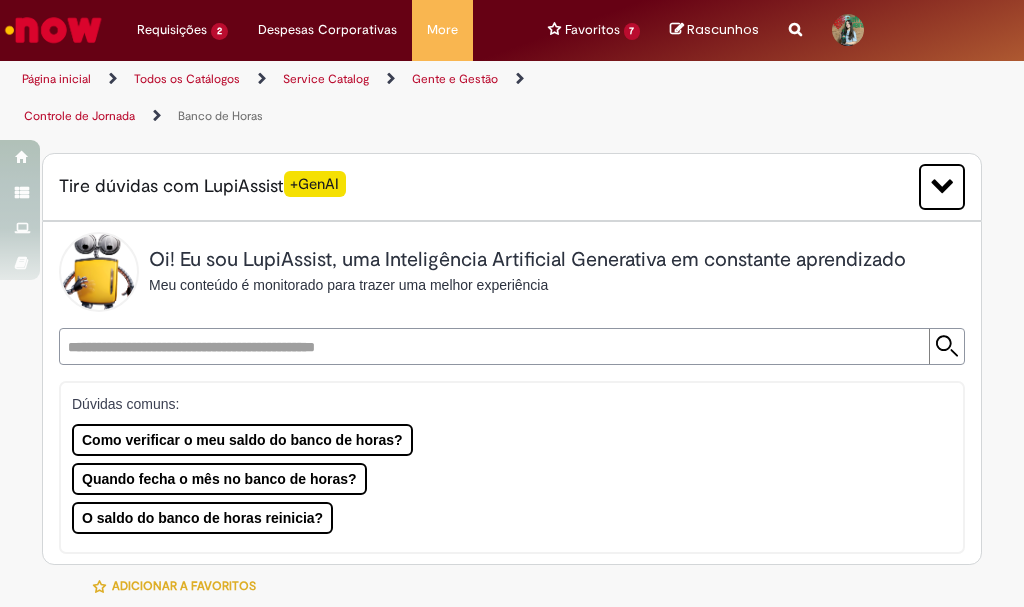 type on "********" 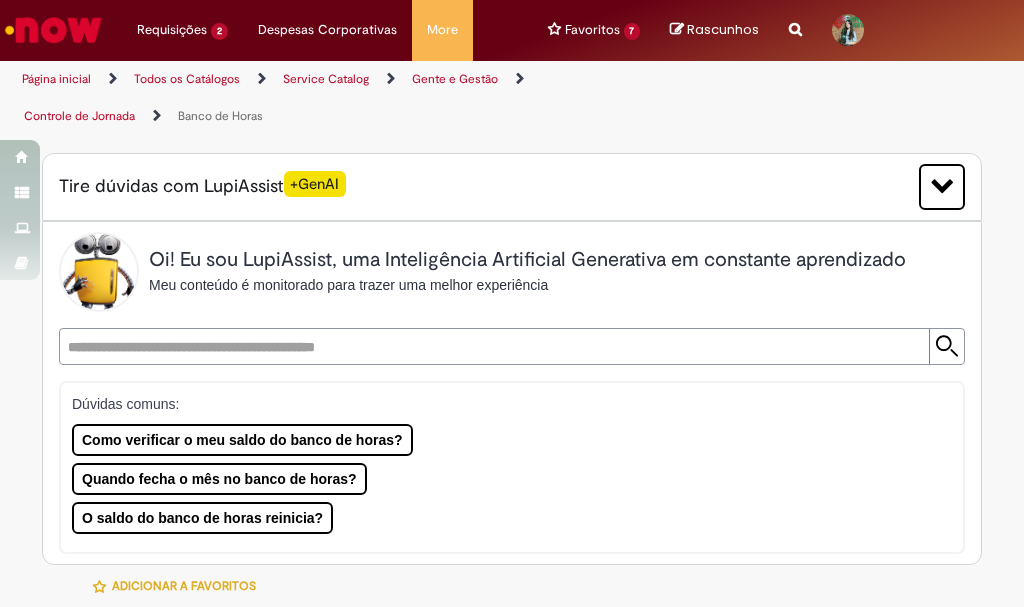 type on "**********" 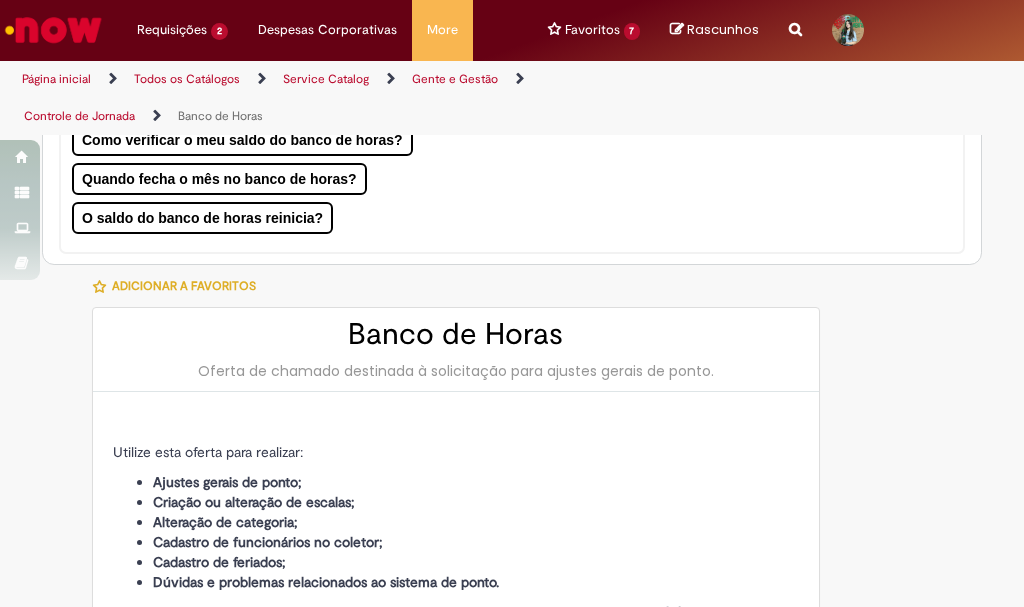 type on "**********" 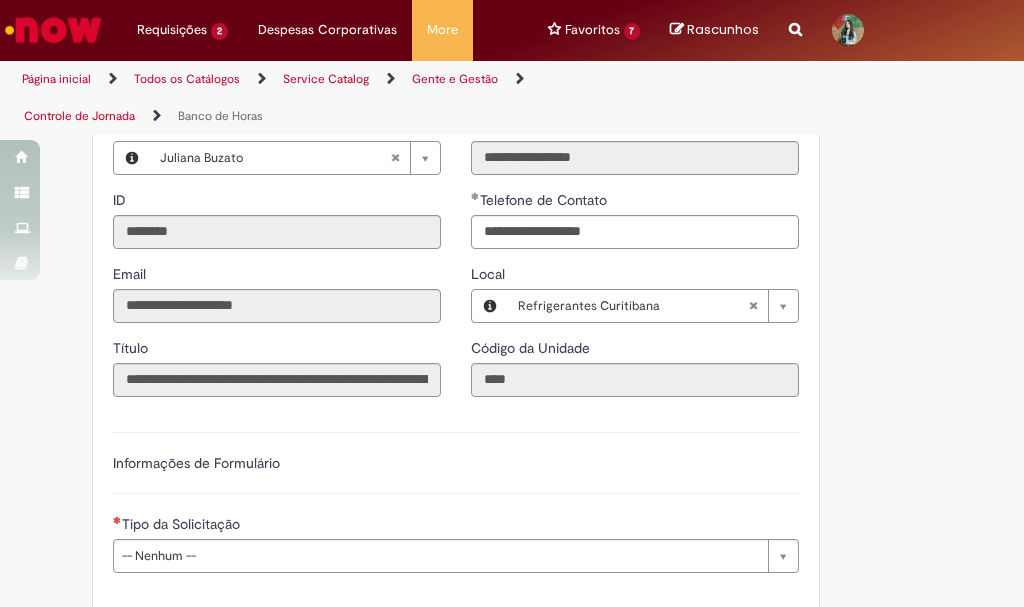 scroll, scrollTop: 1200, scrollLeft: 0, axis: vertical 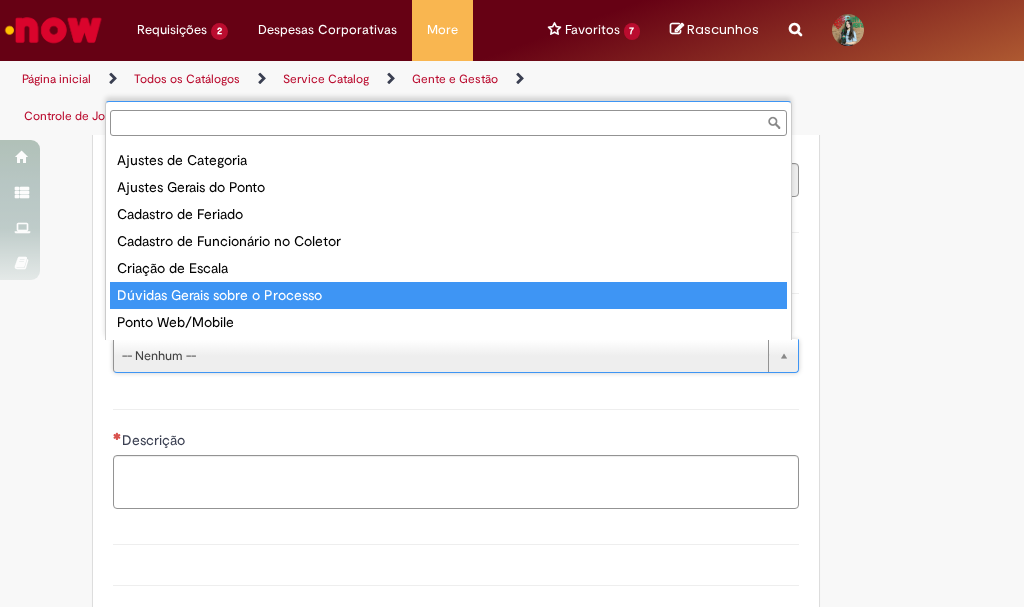 type on "**********" 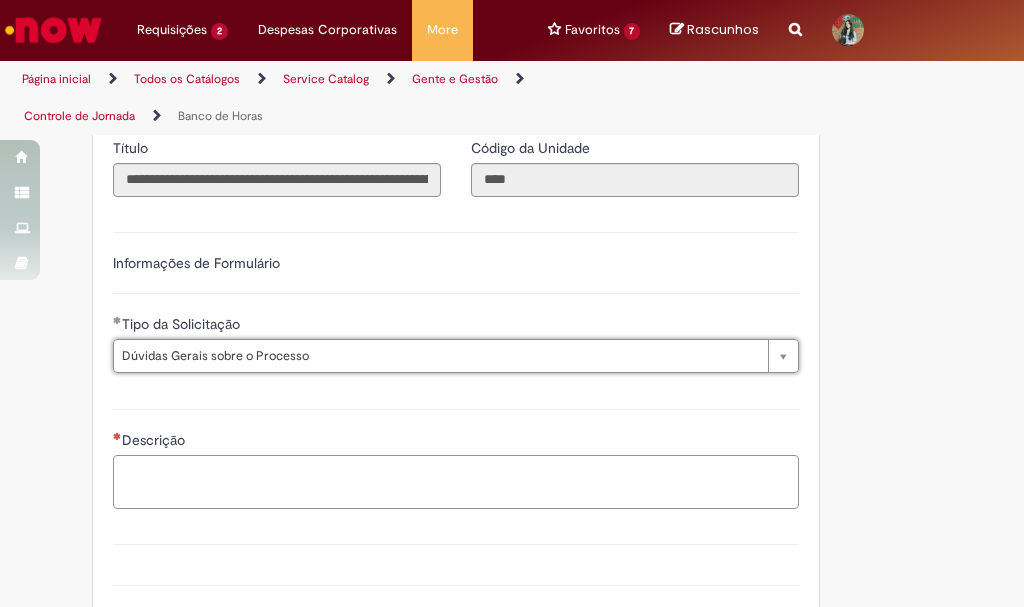 click on "Descrição" at bounding box center [456, 482] 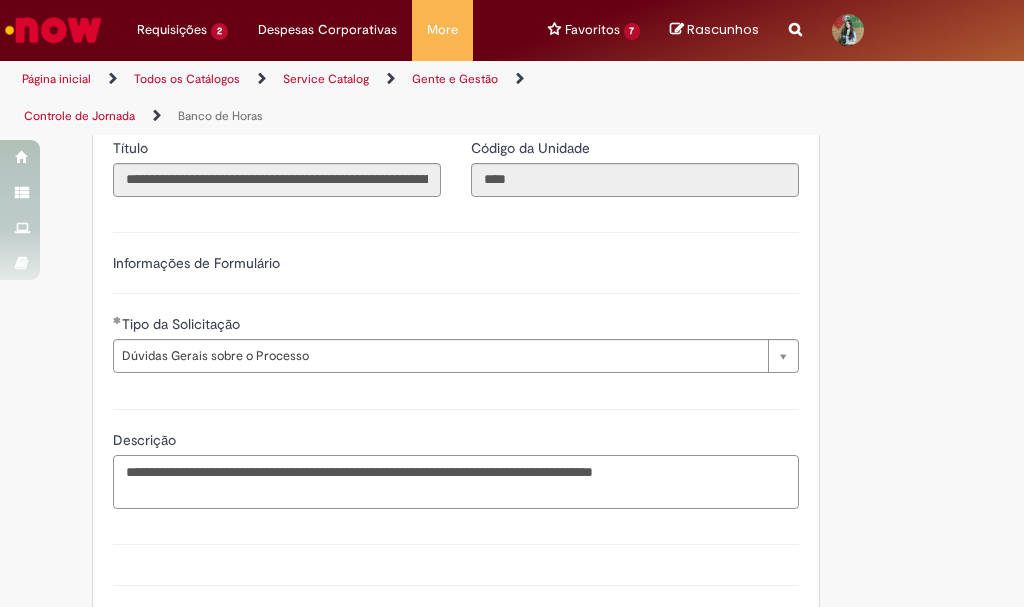 drag, startPoint x: 408, startPoint y: 472, endPoint x: 480, endPoint y: 460, distance: 72.99315 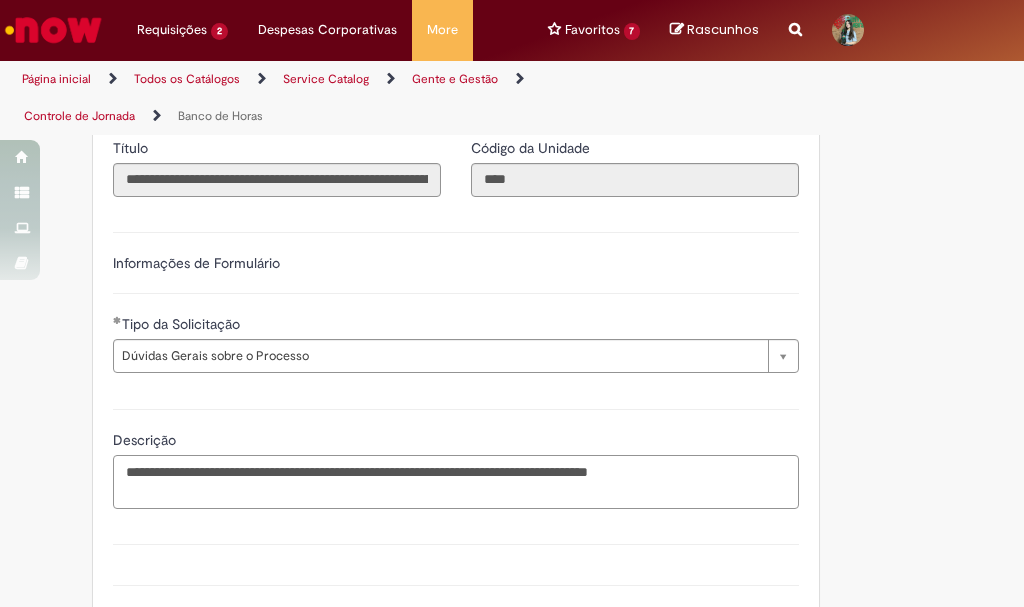 click on "**********" at bounding box center [456, 482] 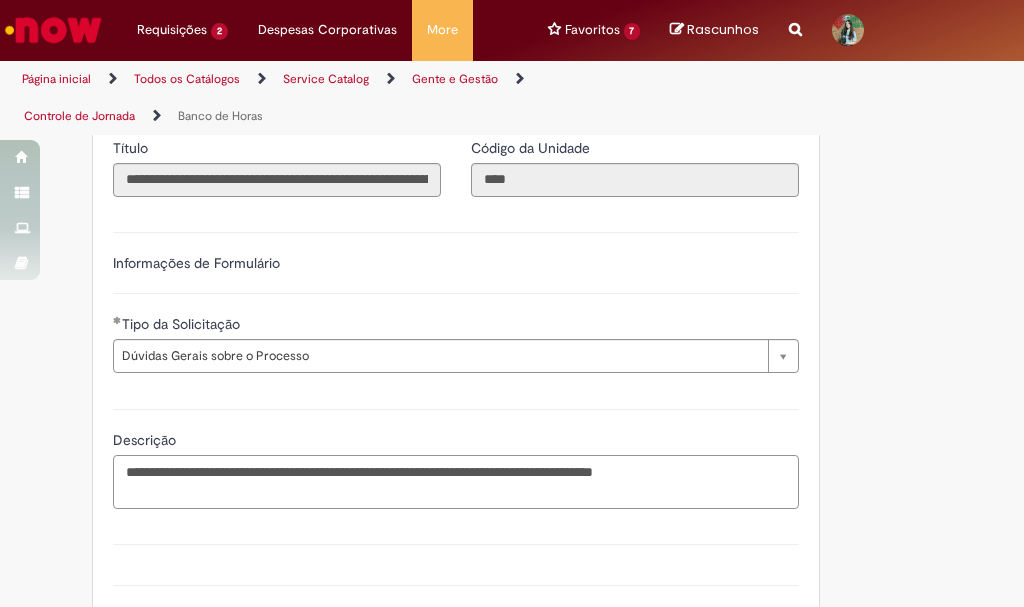 click on "**********" at bounding box center (456, 482) 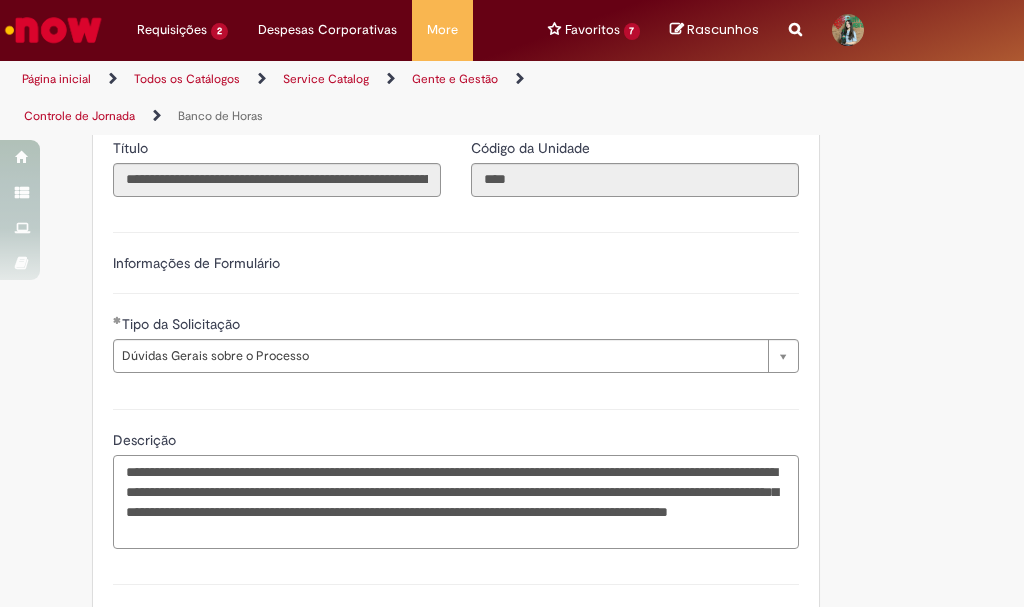 scroll, scrollTop: 1300, scrollLeft: 0, axis: vertical 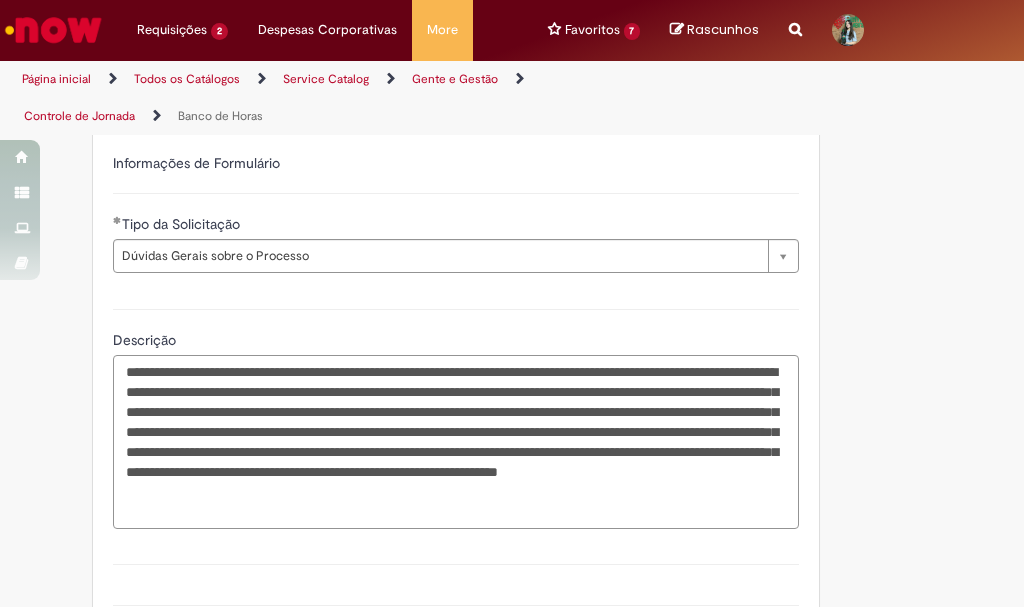 type on "**********" 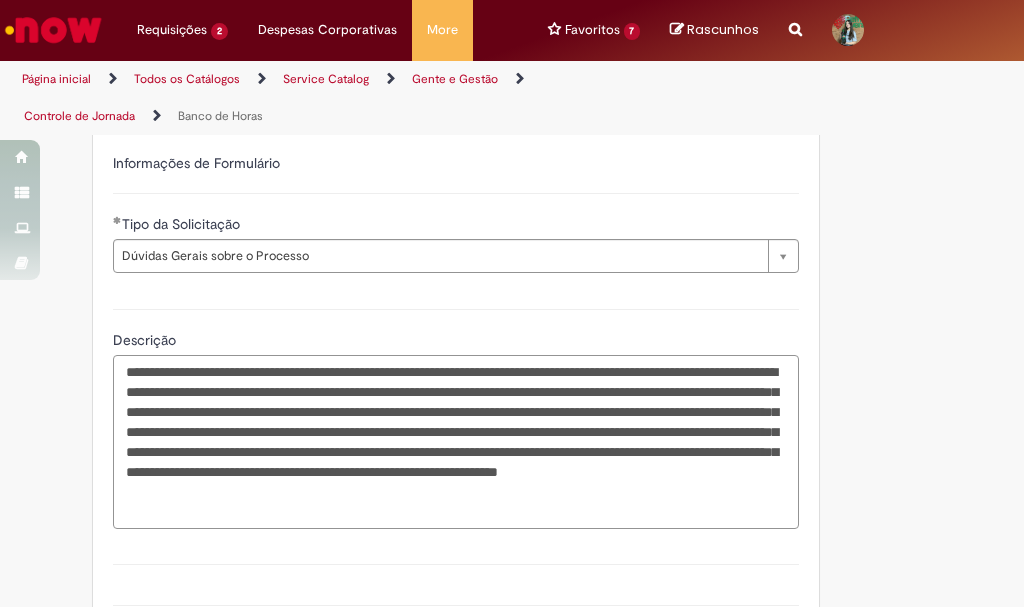 scroll, scrollTop: 1500, scrollLeft: 0, axis: vertical 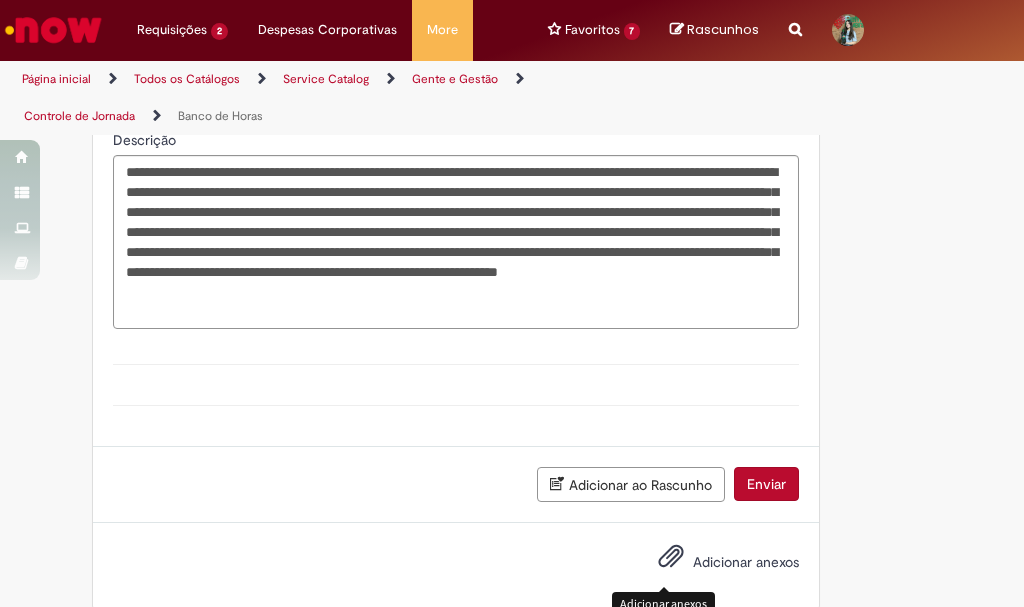 click on "Adicionar anexos" at bounding box center (671, 561) 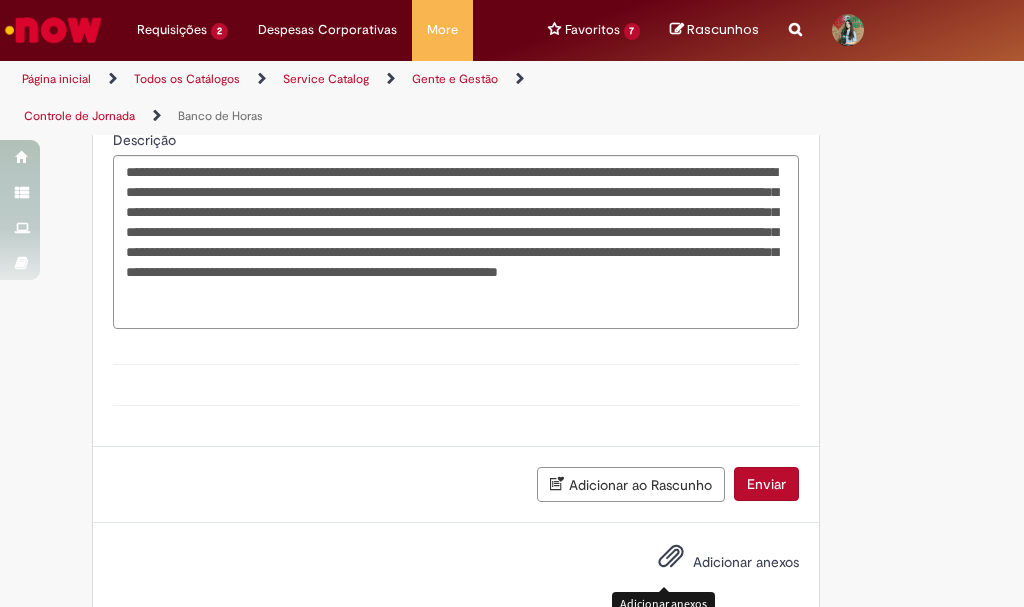 click on "Adicionar anexos" at bounding box center [746, 562] 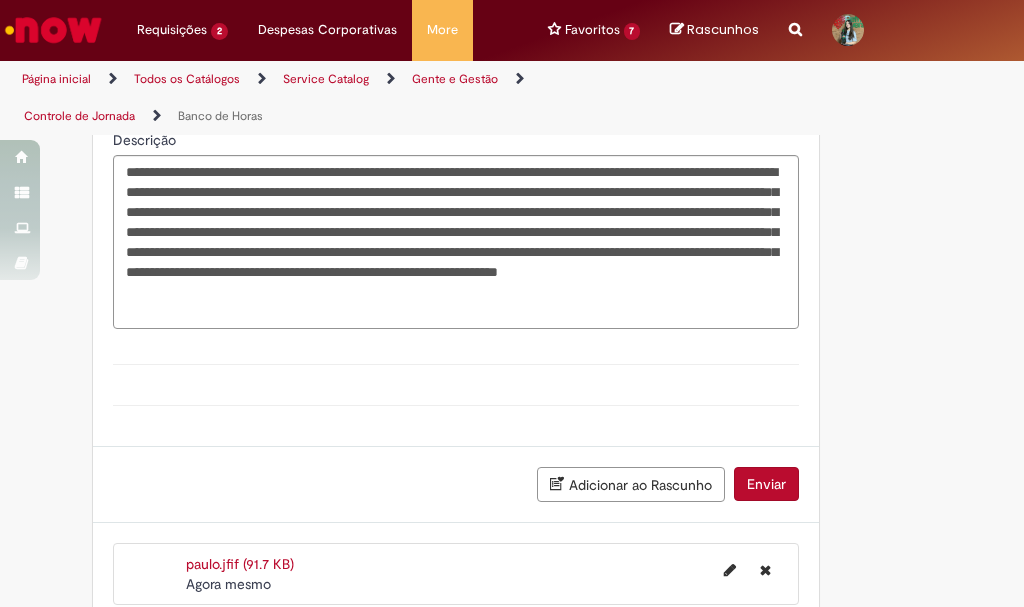 scroll, scrollTop: 1617, scrollLeft: 0, axis: vertical 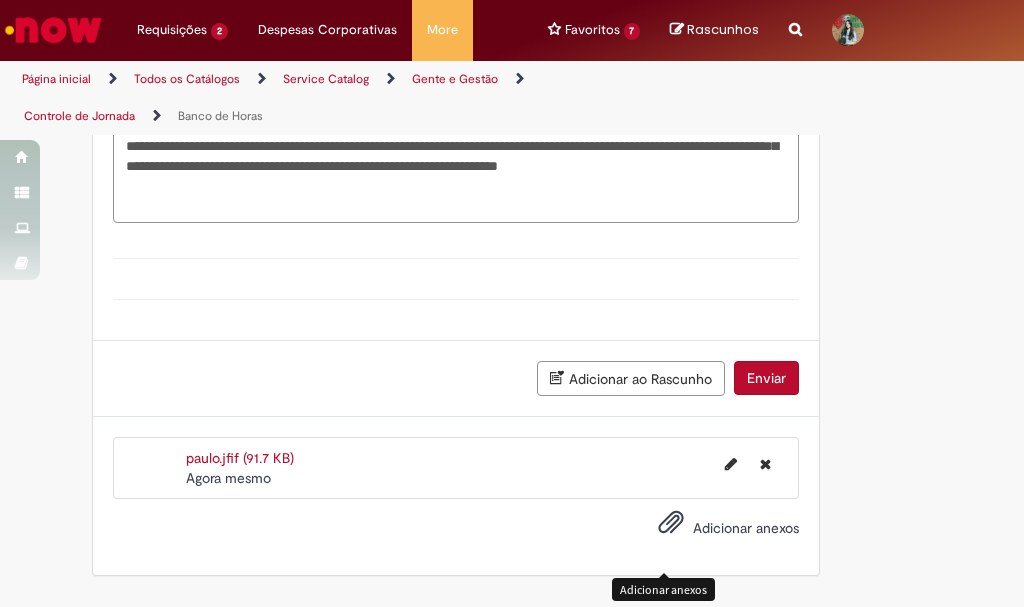 click at bounding box center [671, 523] 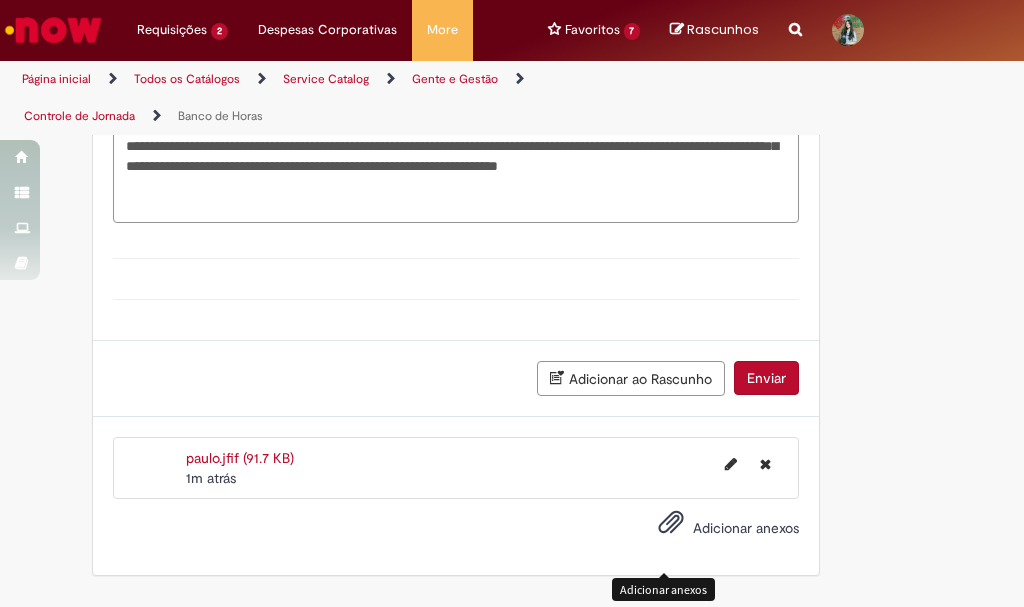 click on "Adicionar anexos" at bounding box center [671, 527] 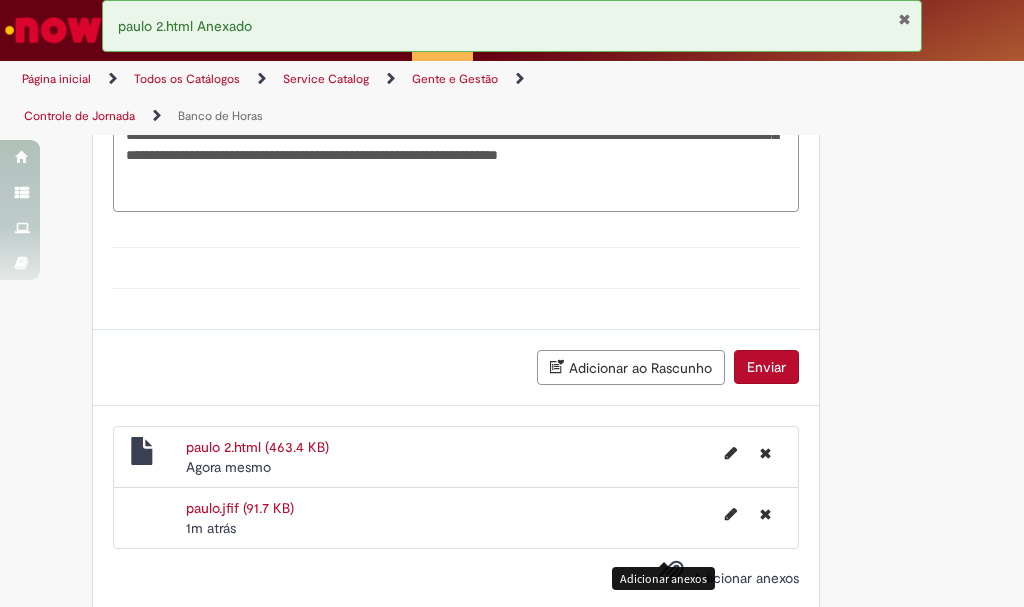 click on "Enviar" at bounding box center [766, 367] 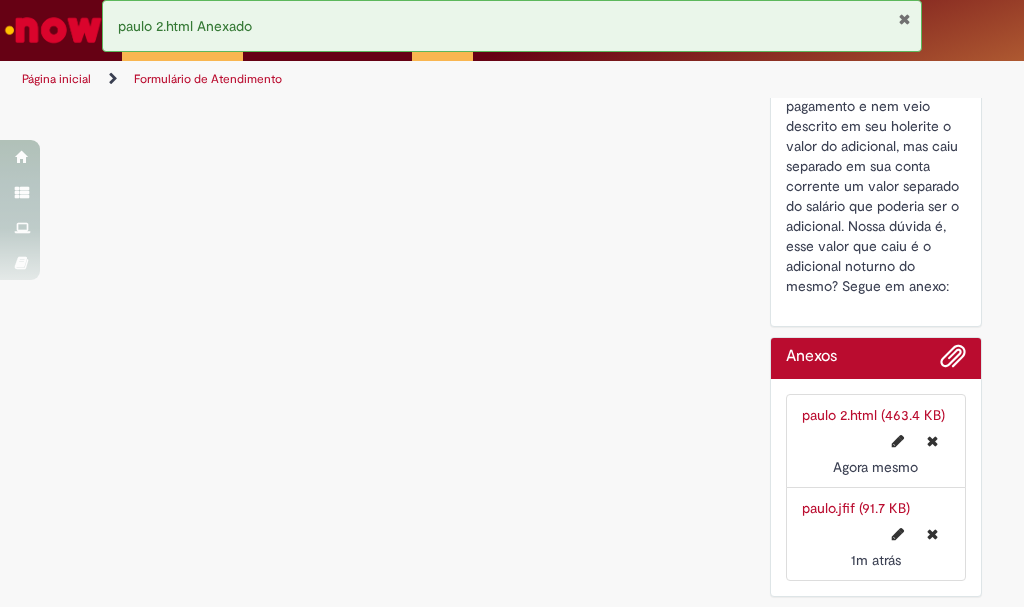 scroll, scrollTop: 0, scrollLeft: 0, axis: both 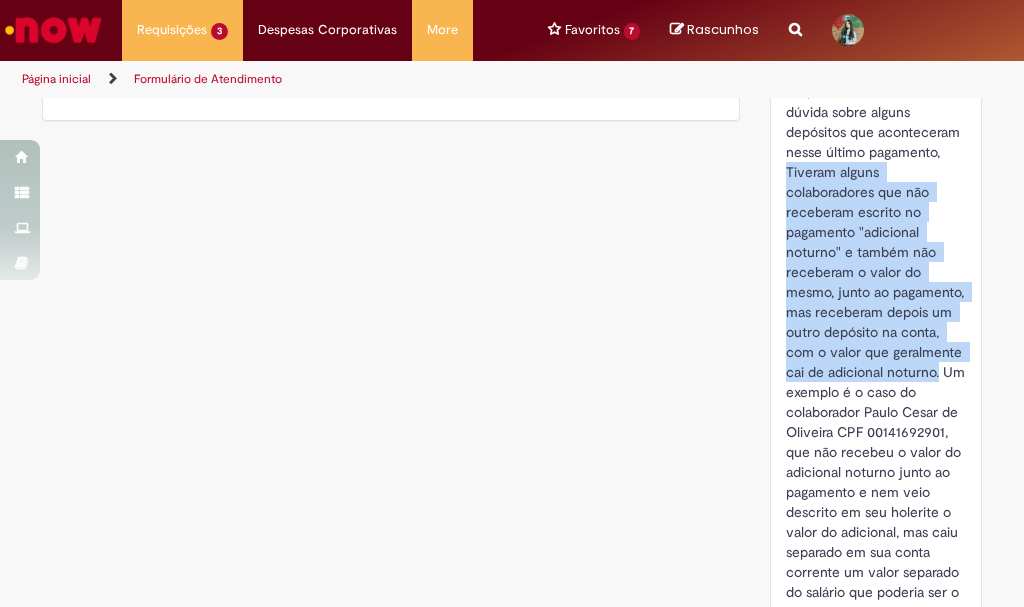 drag, startPoint x: 780, startPoint y: 172, endPoint x: 932, endPoint y: 364, distance: 244.88365 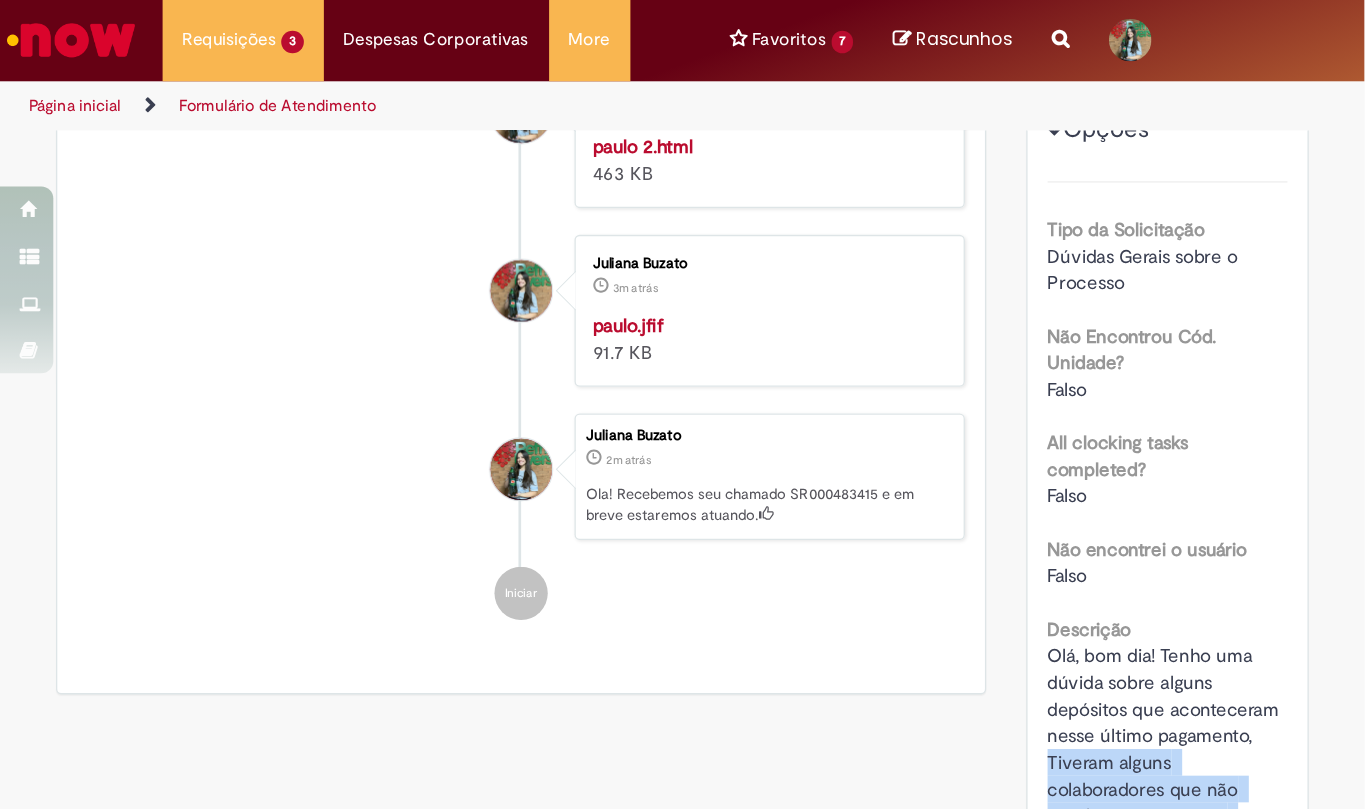 scroll, scrollTop: 0, scrollLeft: 0, axis: both 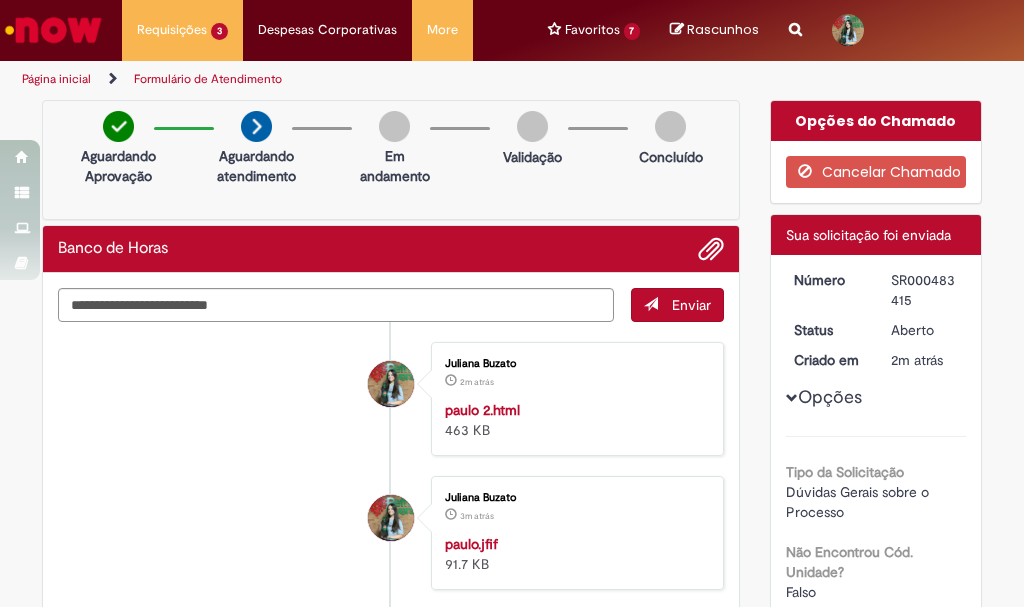 click on "Criado em" at bounding box center [828, 360] 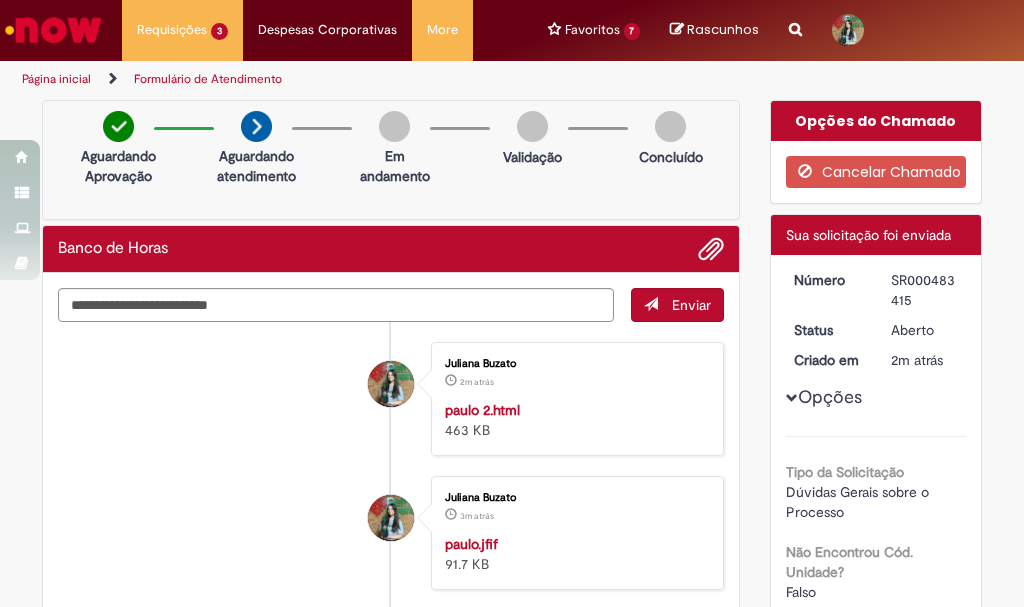 drag, startPoint x: 885, startPoint y: 279, endPoint x: 908, endPoint y: 293, distance: 26.925823 